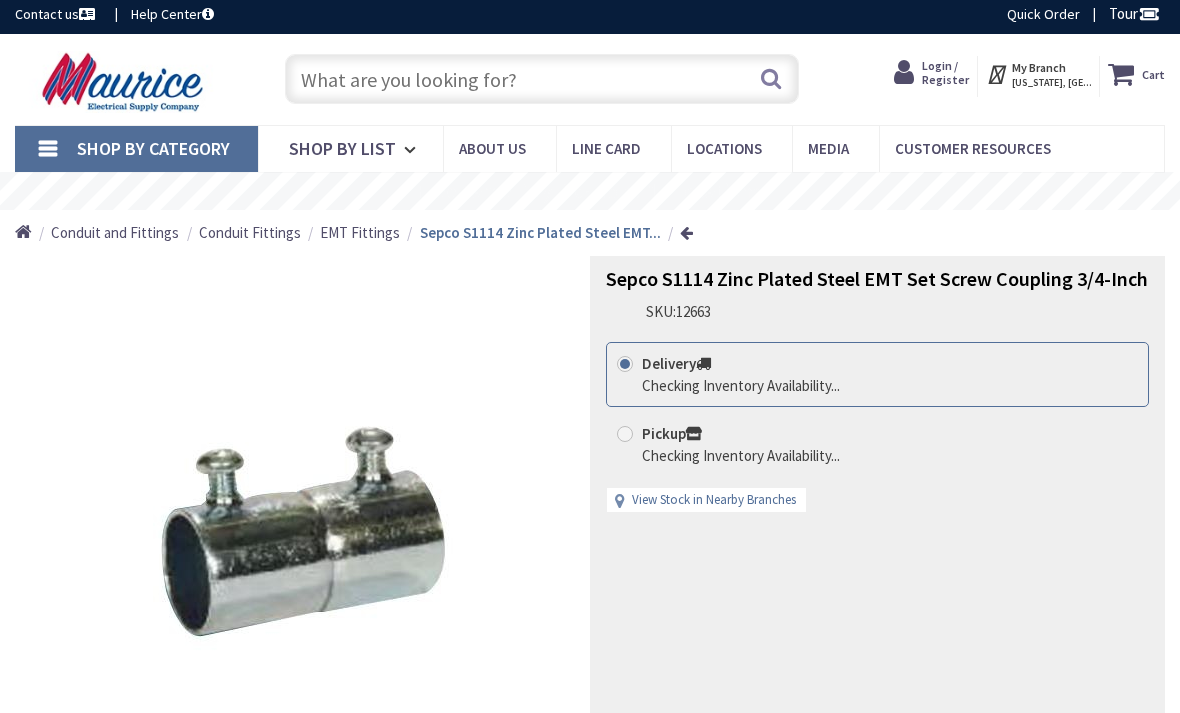 scroll, scrollTop: 7, scrollLeft: 0, axis: vertical 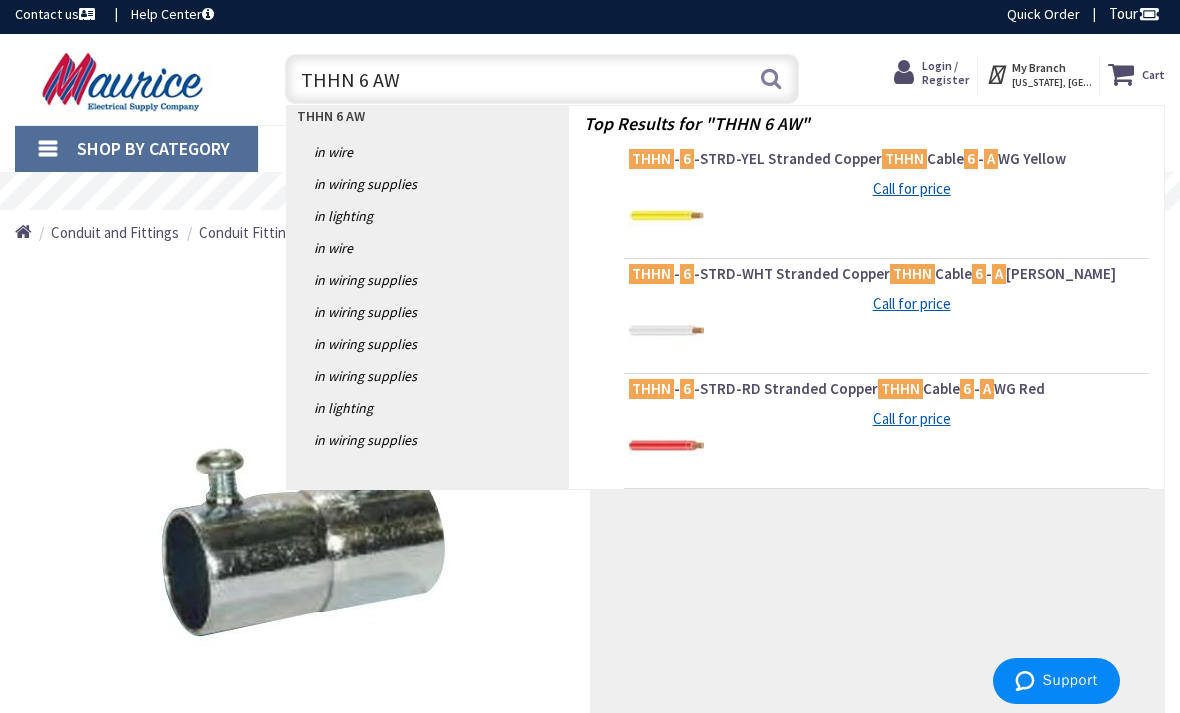 type on "THHN 6 AWG" 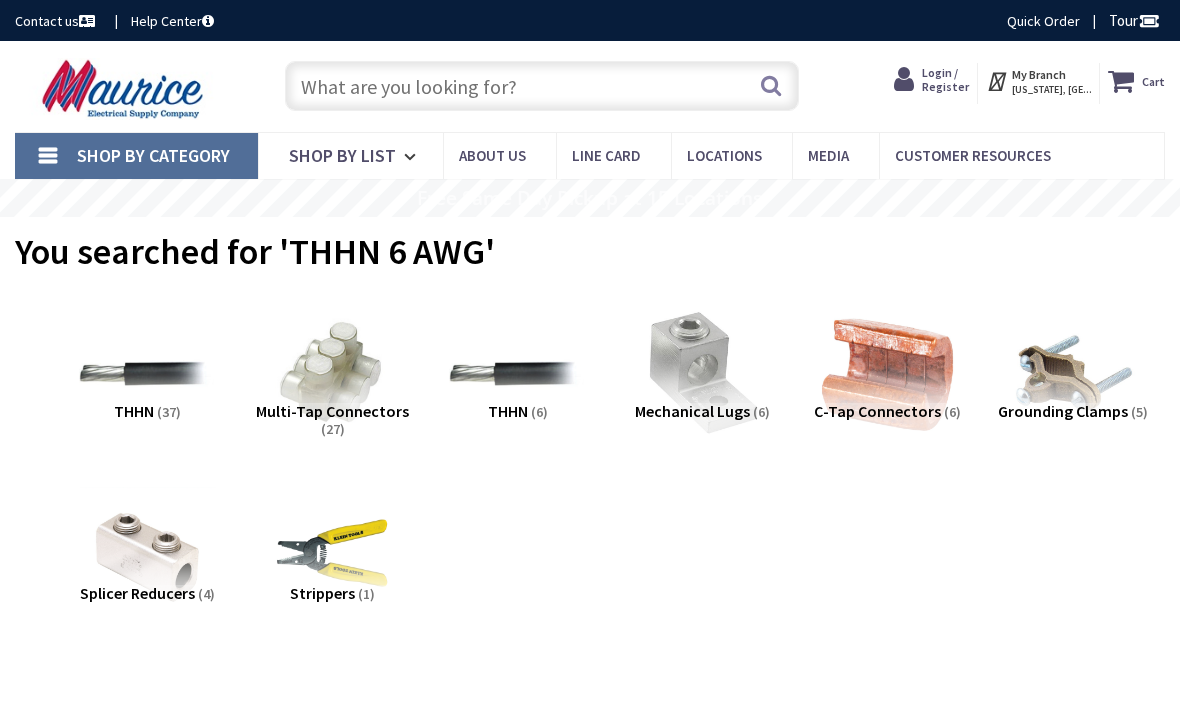 scroll, scrollTop: 0, scrollLeft: 0, axis: both 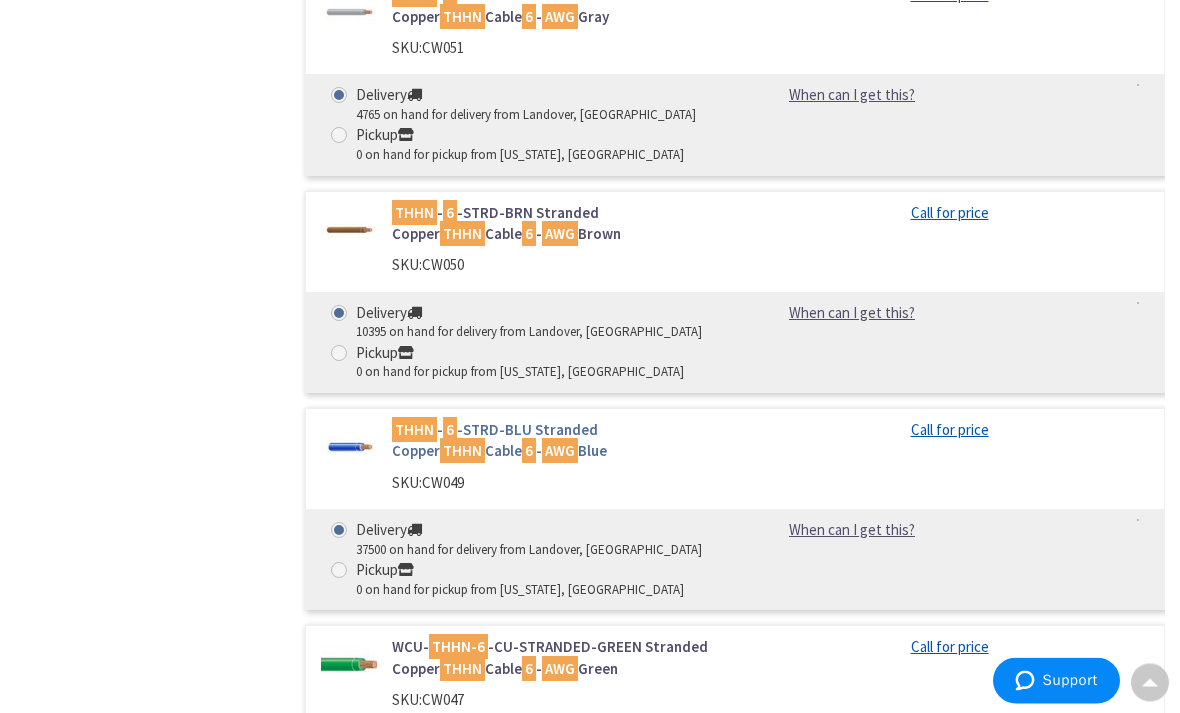 click on "THHN - 6 -STRD-BLU Stranded Copper  THHN  Cable  6 - AWG  Blue" at bounding box center [556, 441] 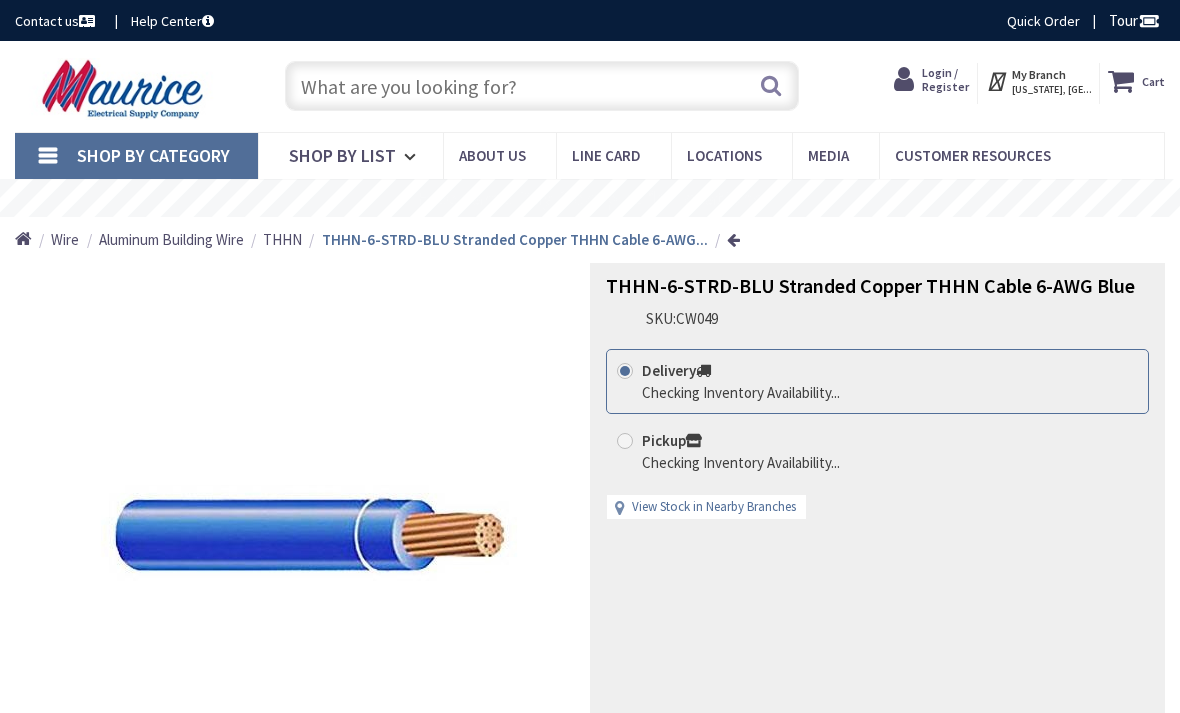 scroll, scrollTop: 0, scrollLeft: 0, axis: both 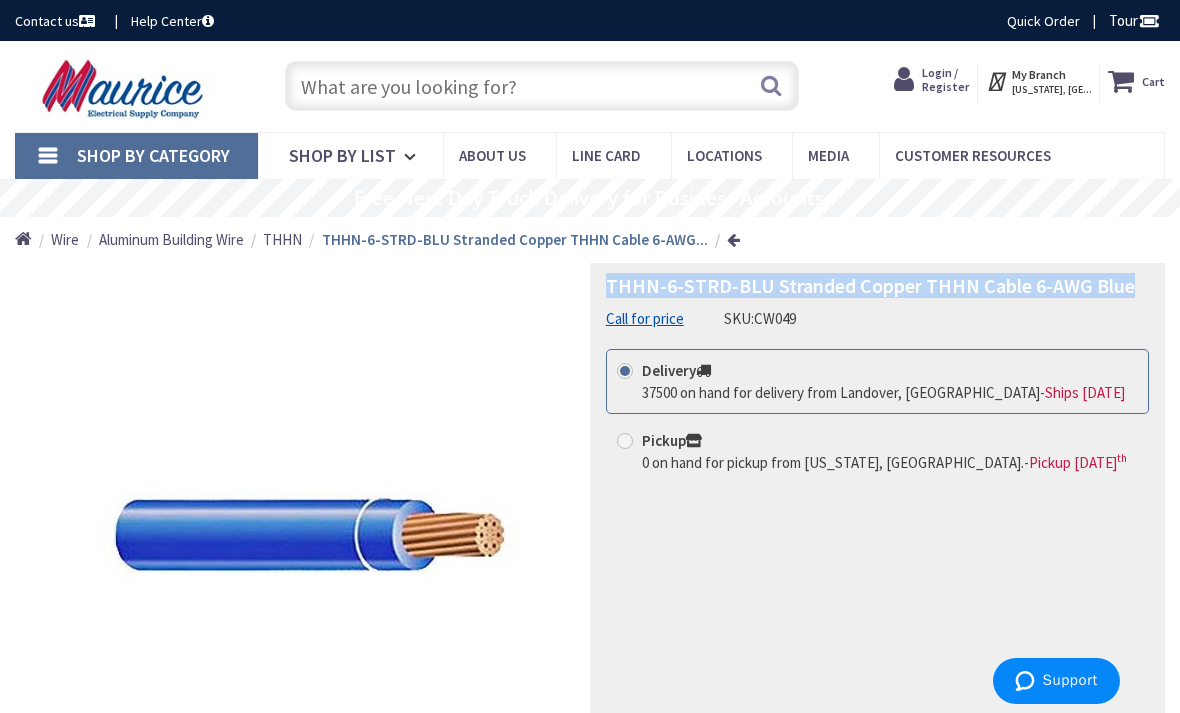 click at bounding box center [542, 86] 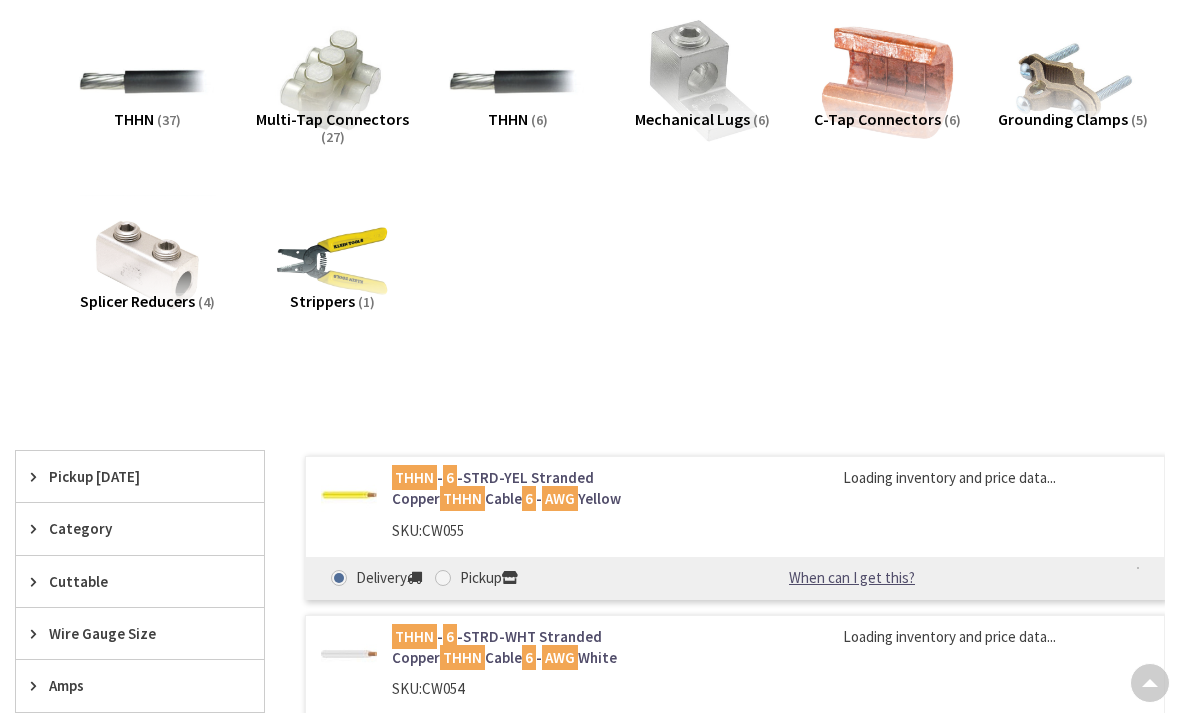 scroll, scrollTop: 309, scrollLeft: 0, axis: vertical 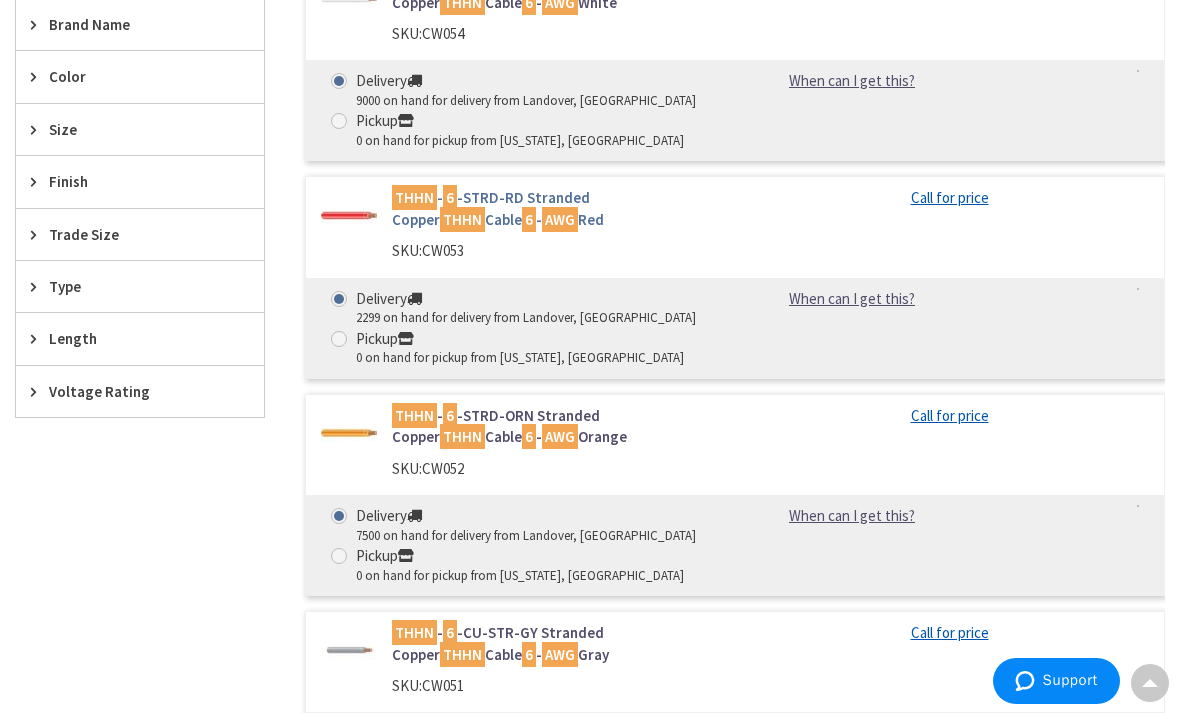click on "THHN - 6 -STRD-RD Stranded Copper  THHN  Cable  6 - AWG  Red" at bounding box center [556, 208] 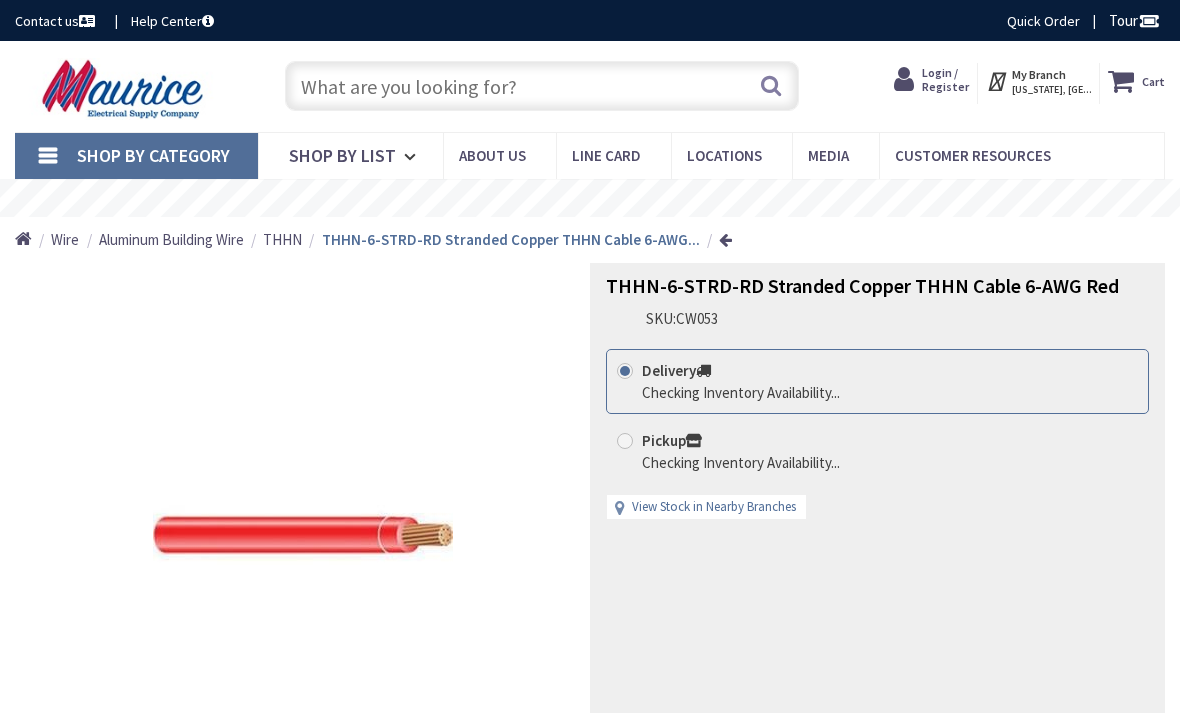 scroll, scrollTop: 0, scrollLeft: 0, axis: both 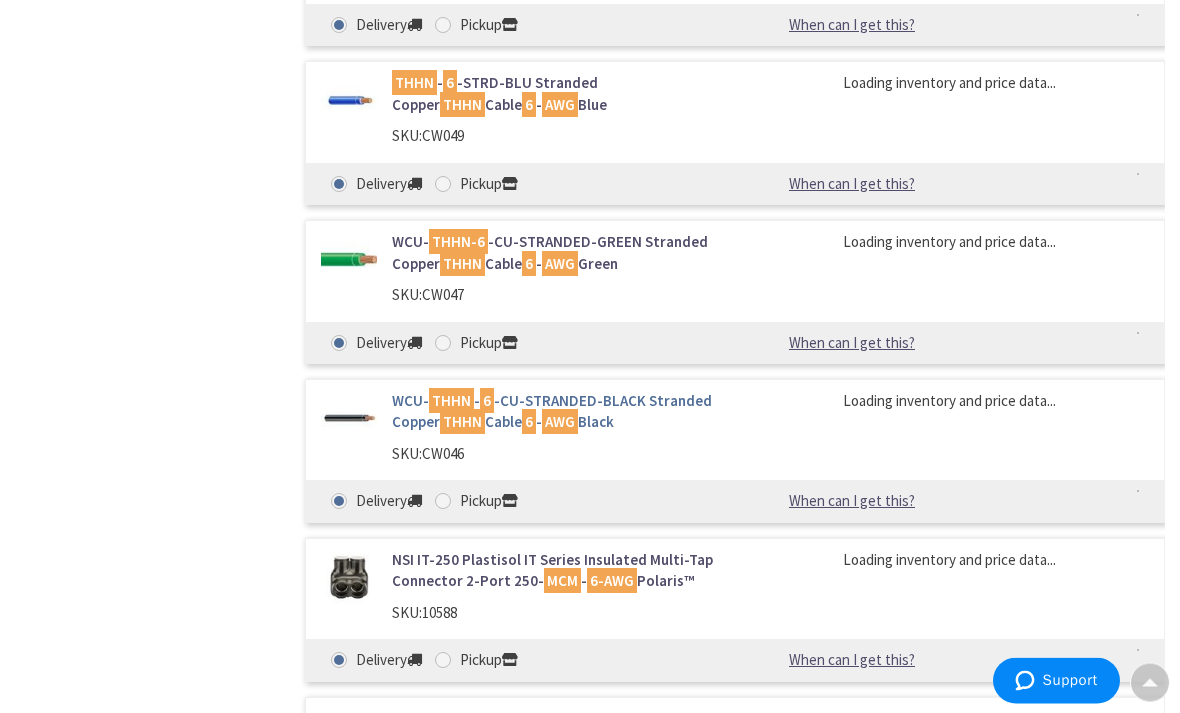 click on "WCU- THHN - 6 -CU-STRANDED-BLACK Stranded Copper  THHN  Cable  6 - AWG  Black" at bounding box center [556, 412] 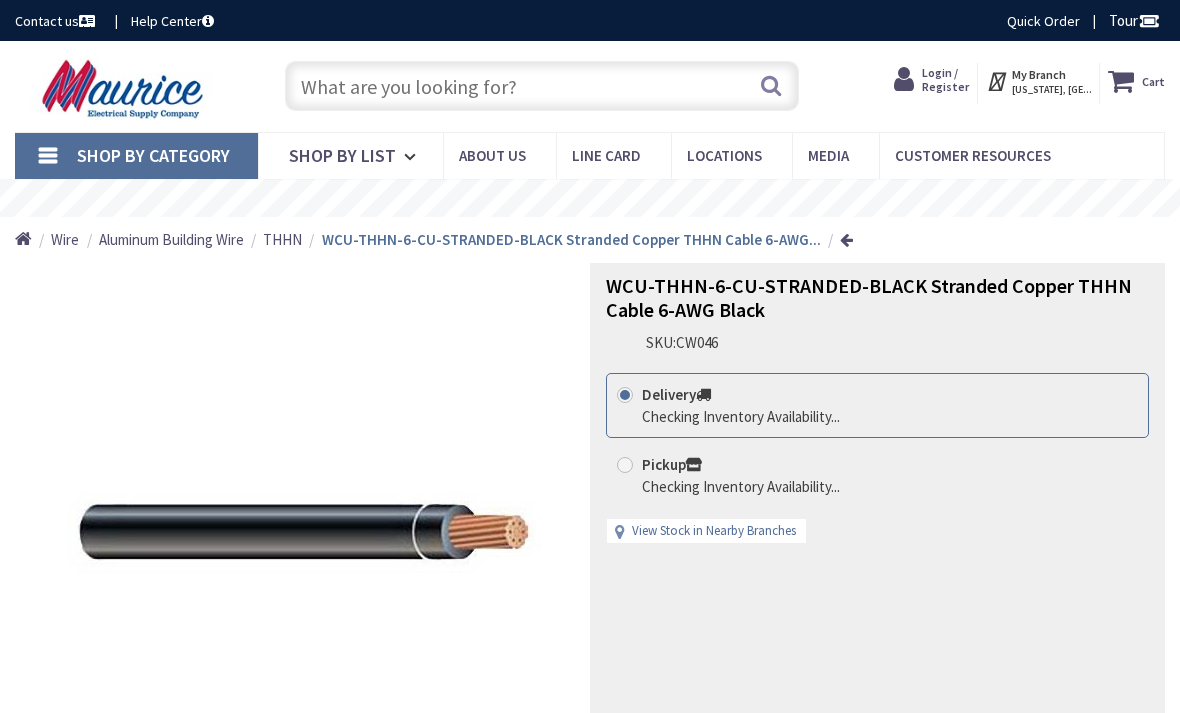 scroll, scrollTop: 0, scrollLeft: 0, axis: both 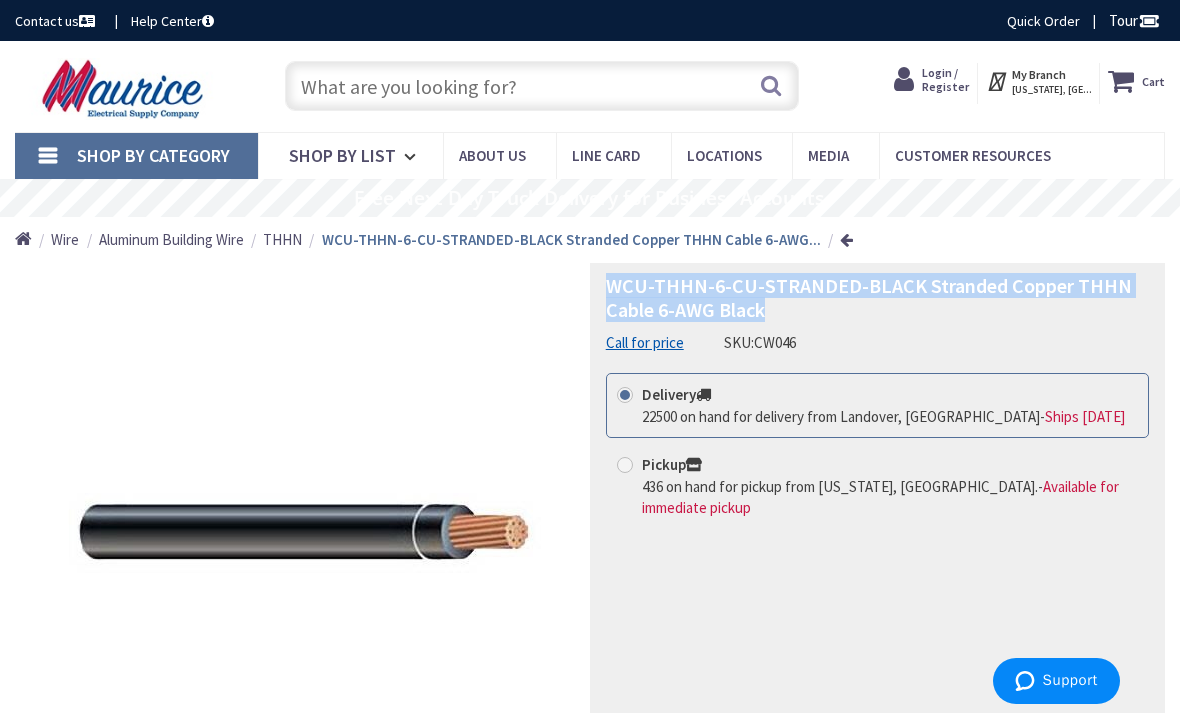 click at bounding box center [542, 86] 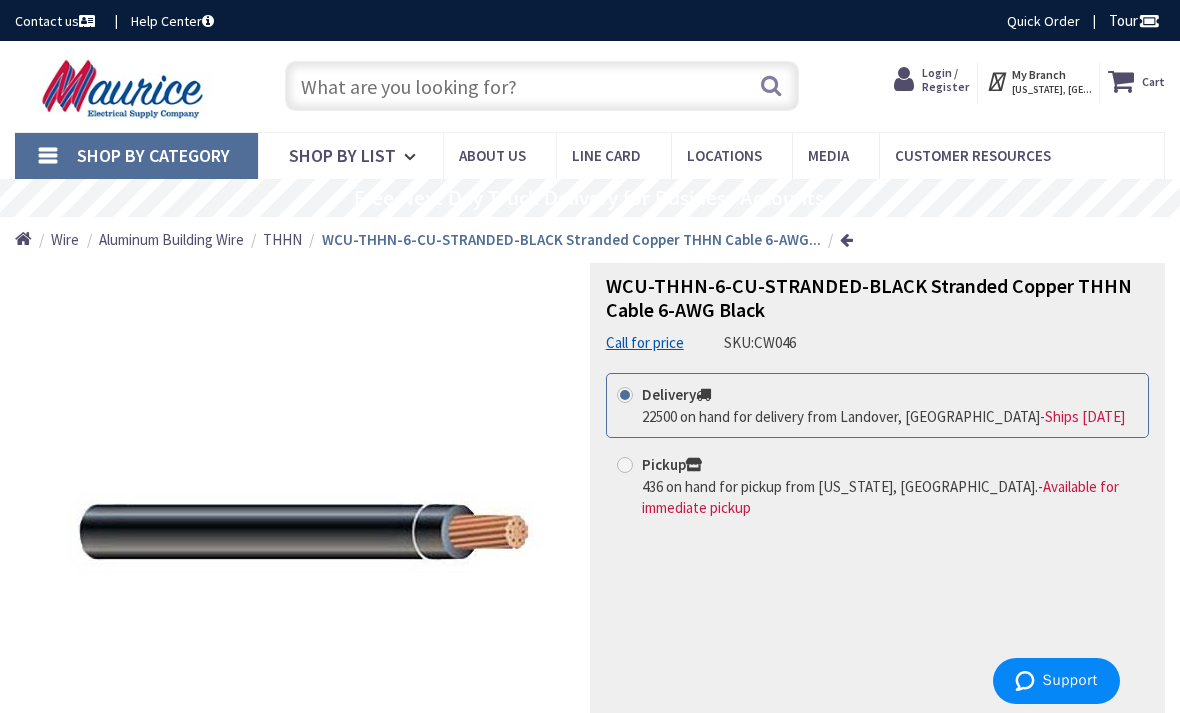 click at bounding box center [542, 86] 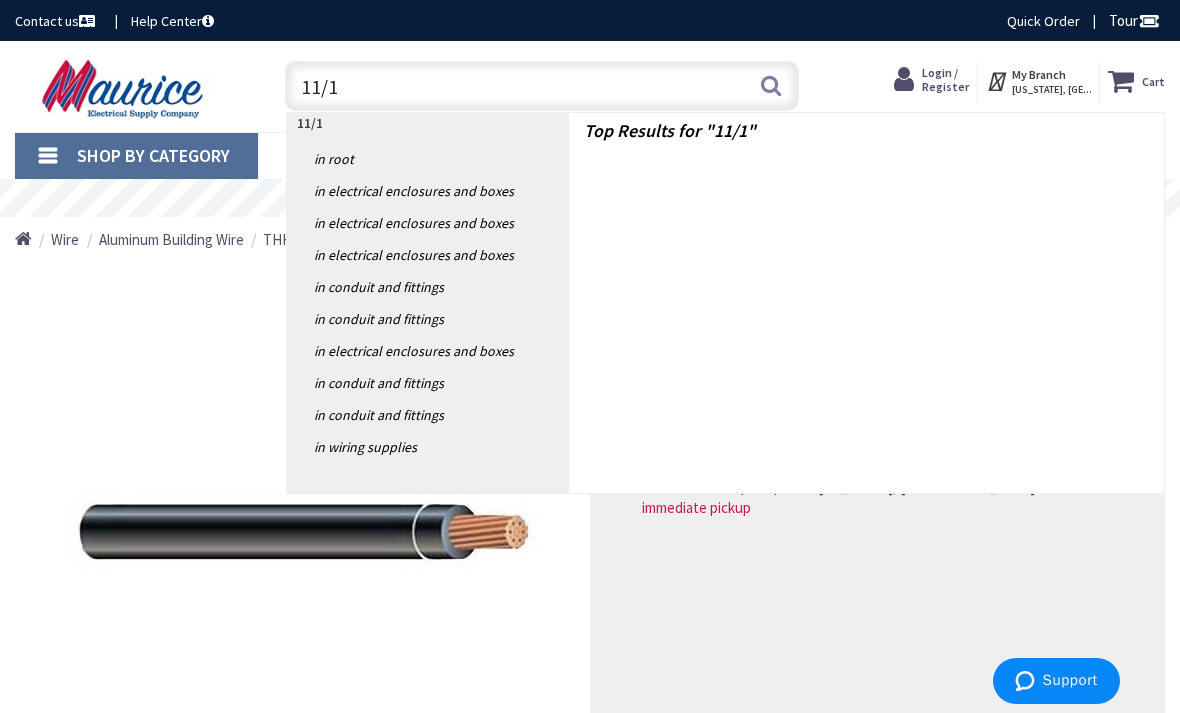type on "11/16" 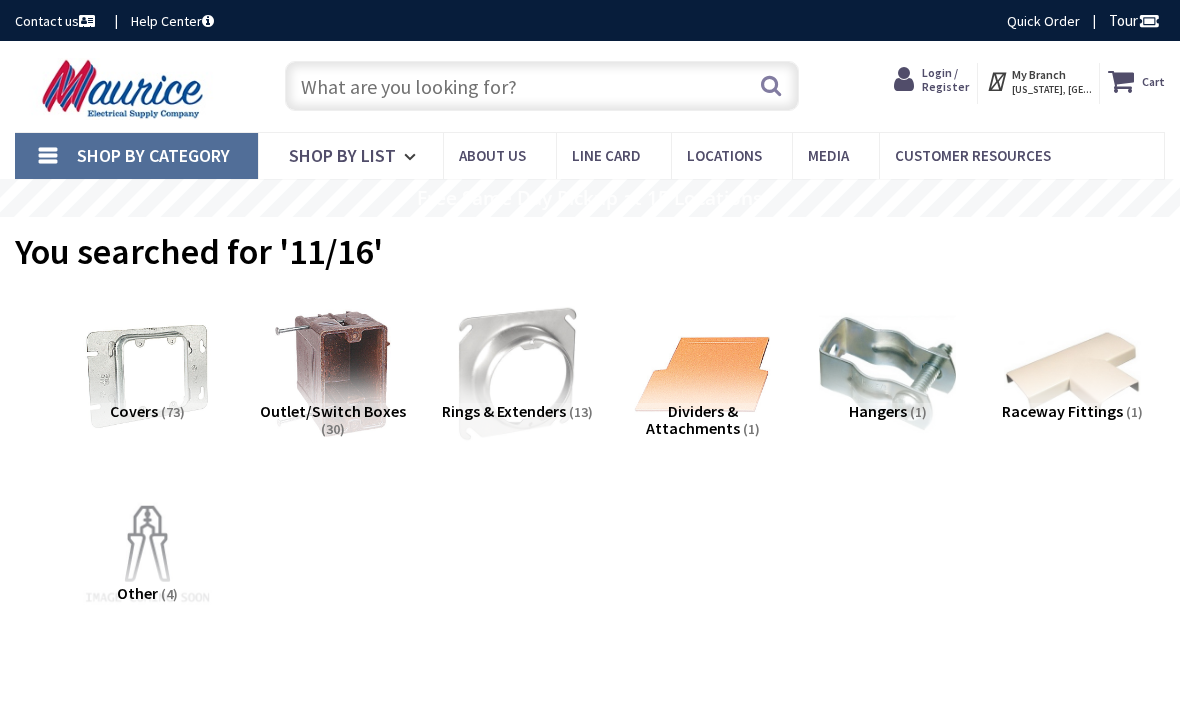 scroll, scrollTop: 0, scrollLeft: 0, axis: both 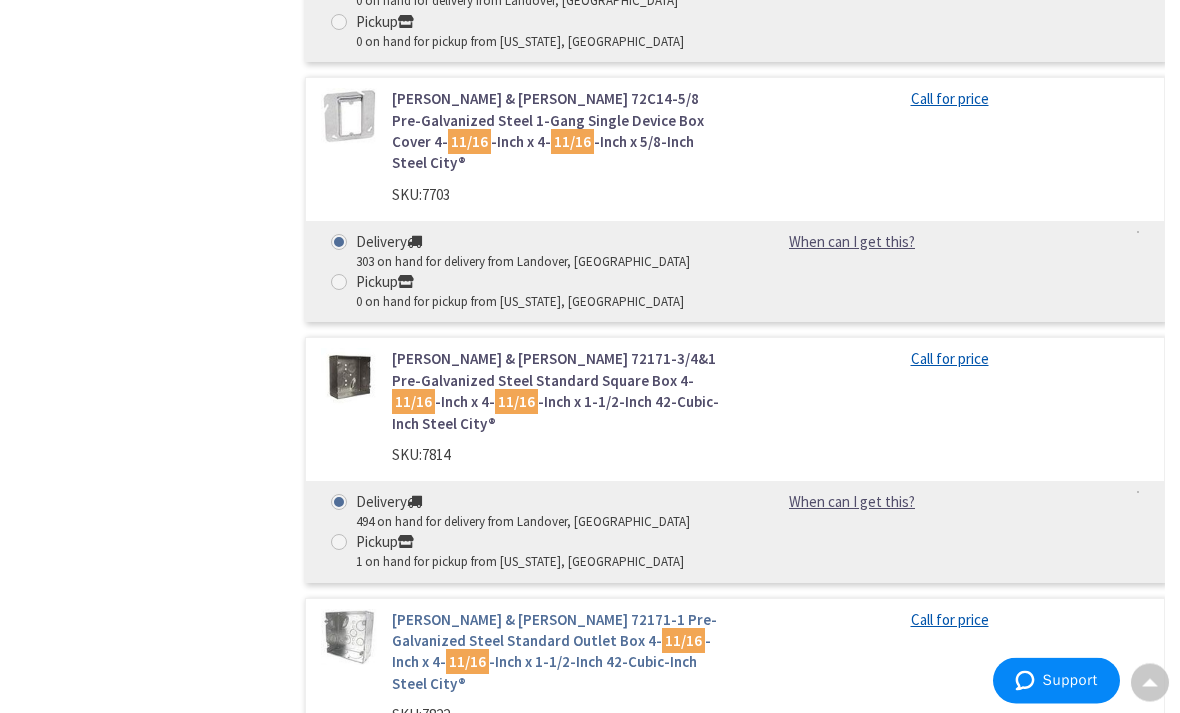 click on "Thomas & Betts 72171-1 Pre-Galvanized Steel Standard Outlet Box 4- 11/16 -Inch x 4- 11/16 -Inch x 1-1/2-Inch 42-Cubic-Inch Steel City®" at bounding box center (556, 653) 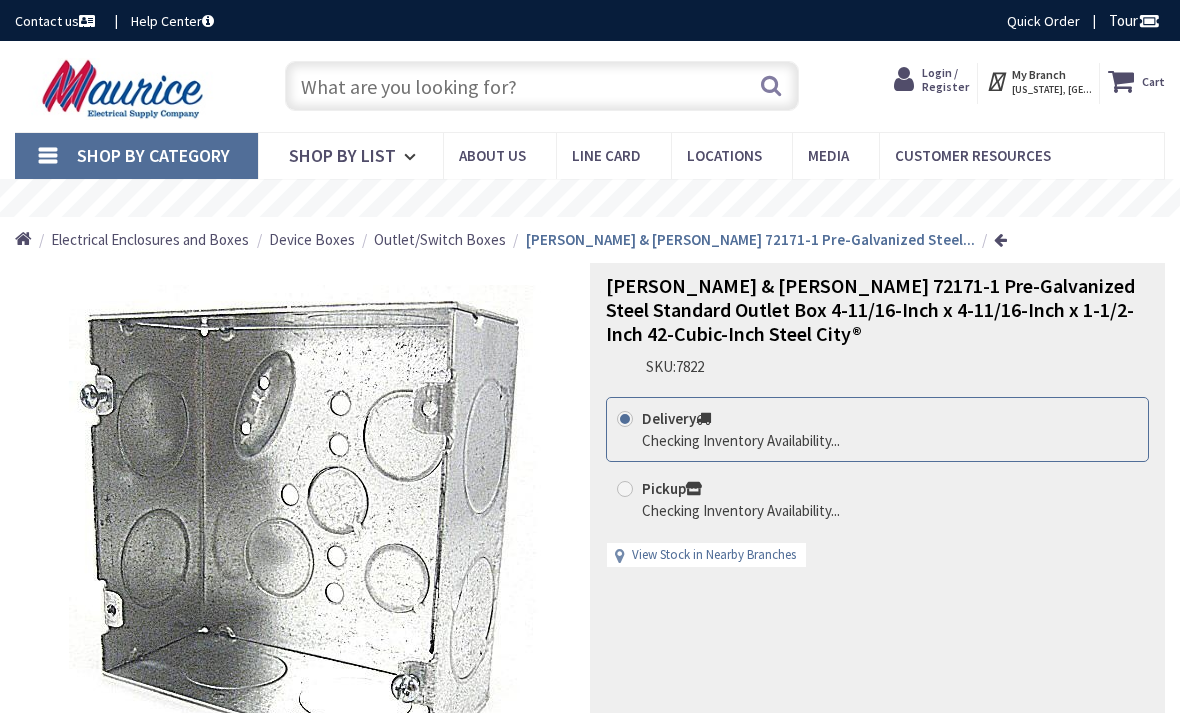 scroll, scrollTop: 0, scrollLeft: 0, axis: both 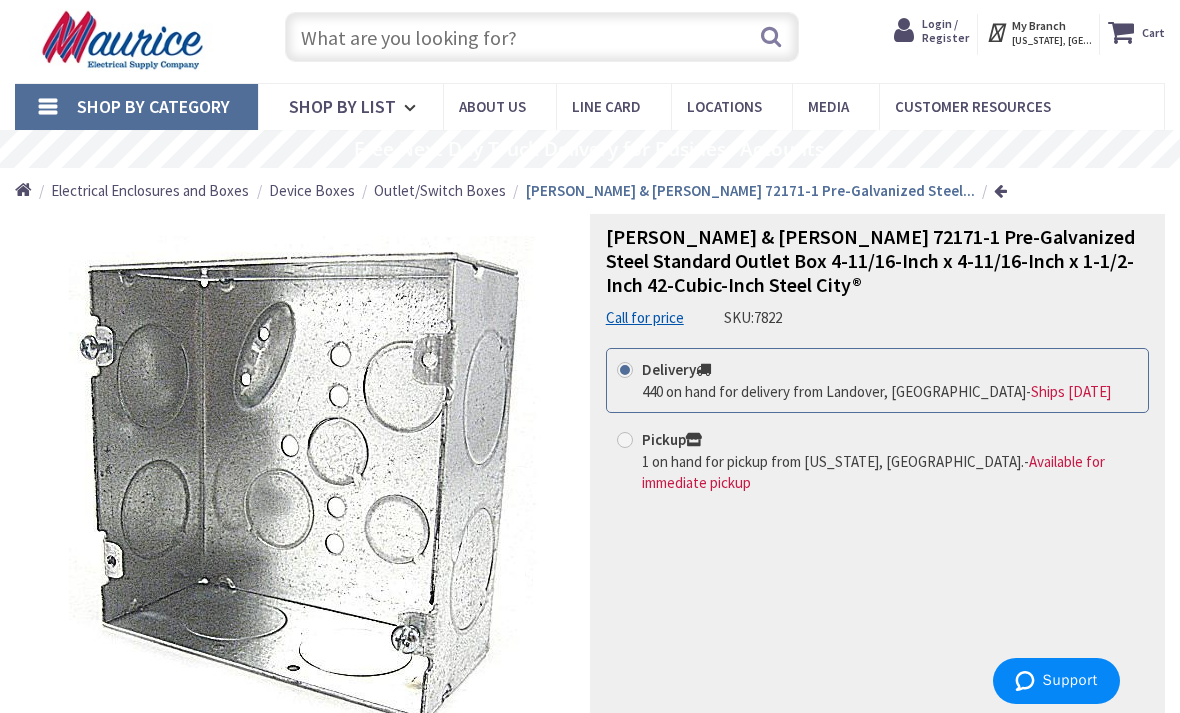 click on "My Branch" at bounding box center [1039, 25] 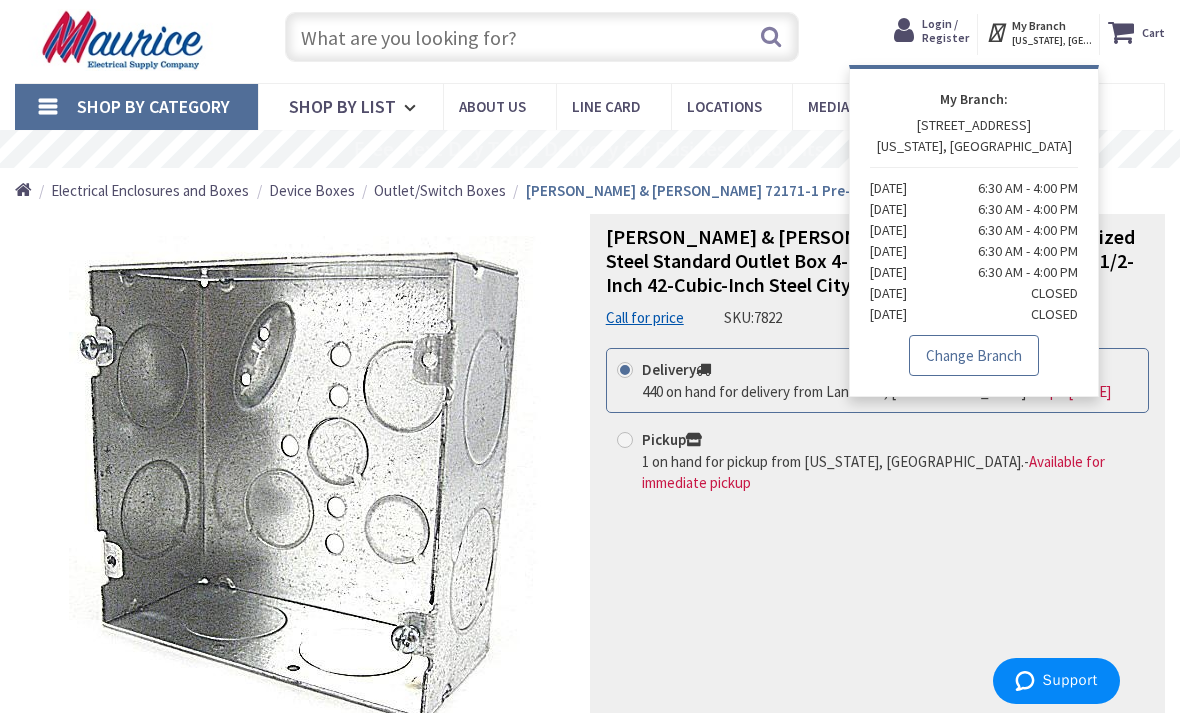 click on "Change Branch" at bounding box center [974, 356] 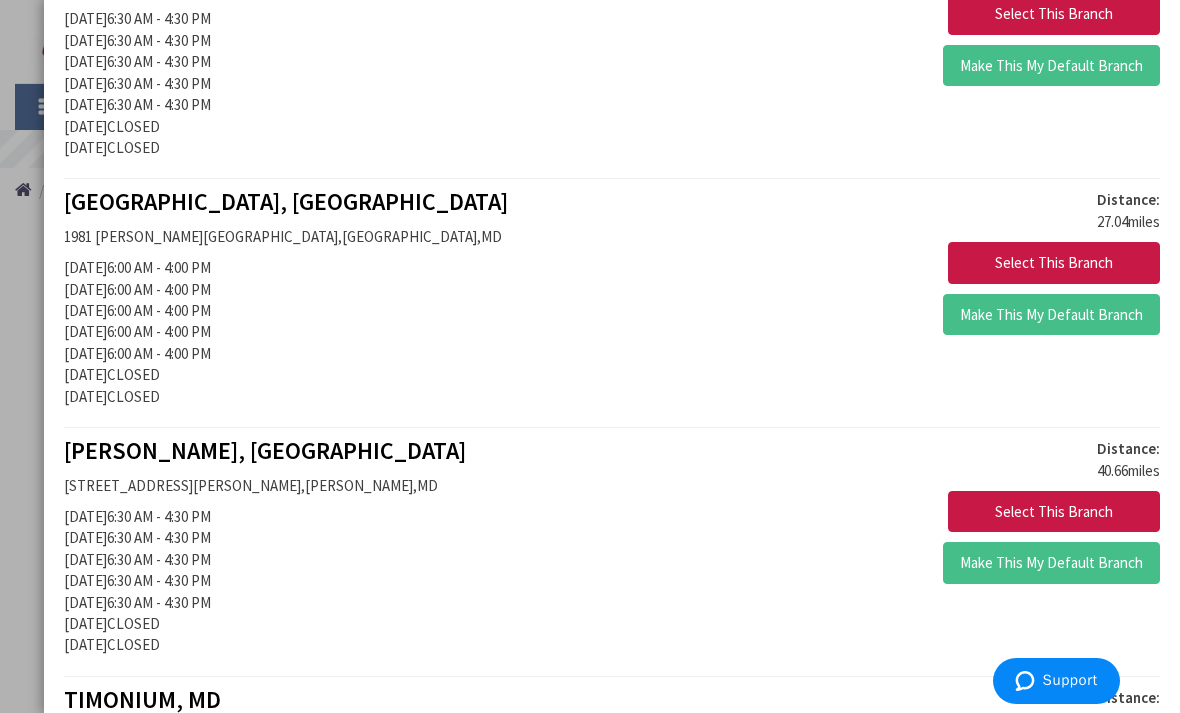 scroll, scrollTop: 1739, scrollLeft: 0, axis: vertical 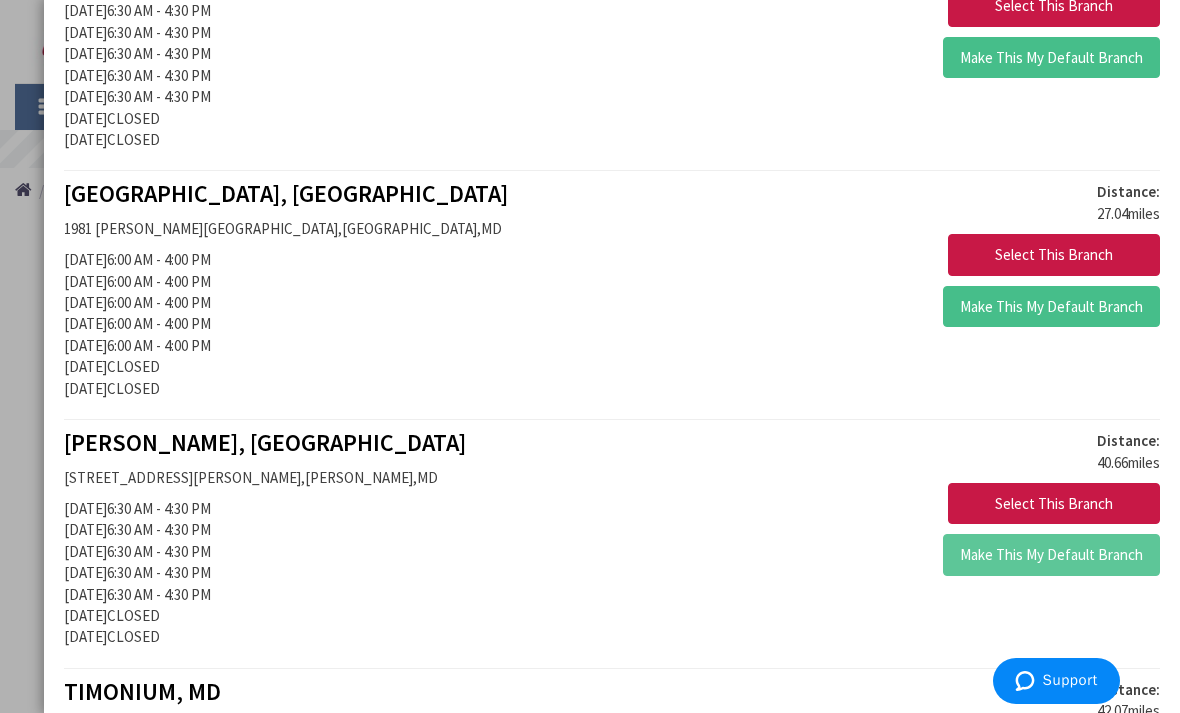 click on "Make This My Default Branch" at bounding box center [1051, 555] 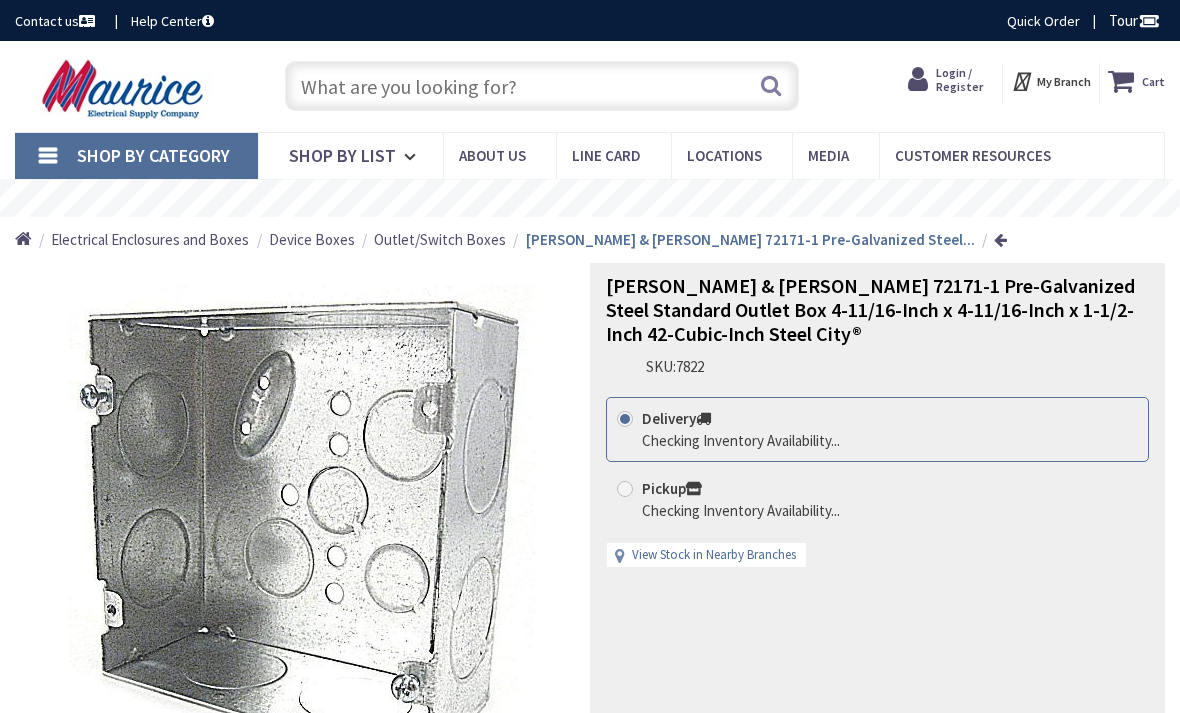 scroll, scrollTop: 0, scrollLeft: 0, axis: both 